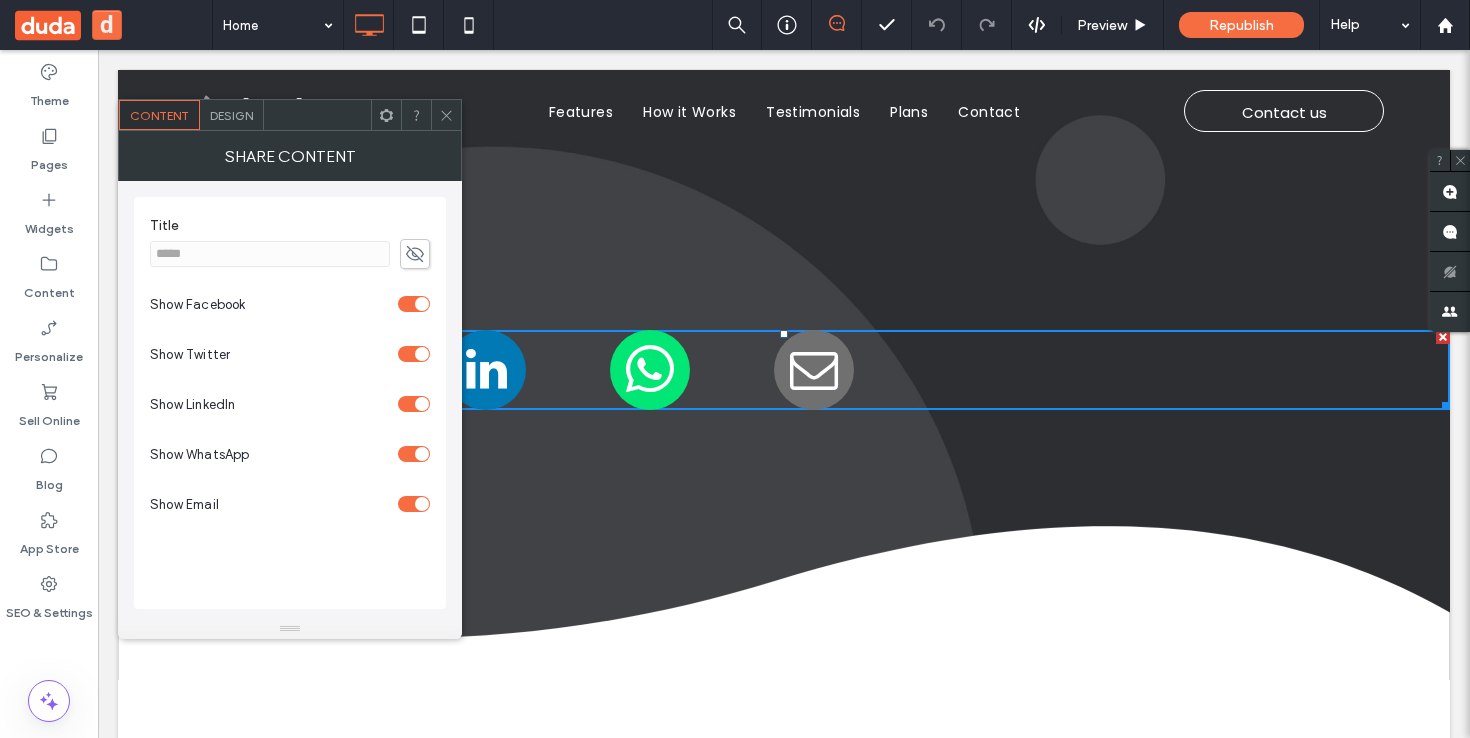 scroll, scrollTop: 0, scrollLeft: 0, axis: both 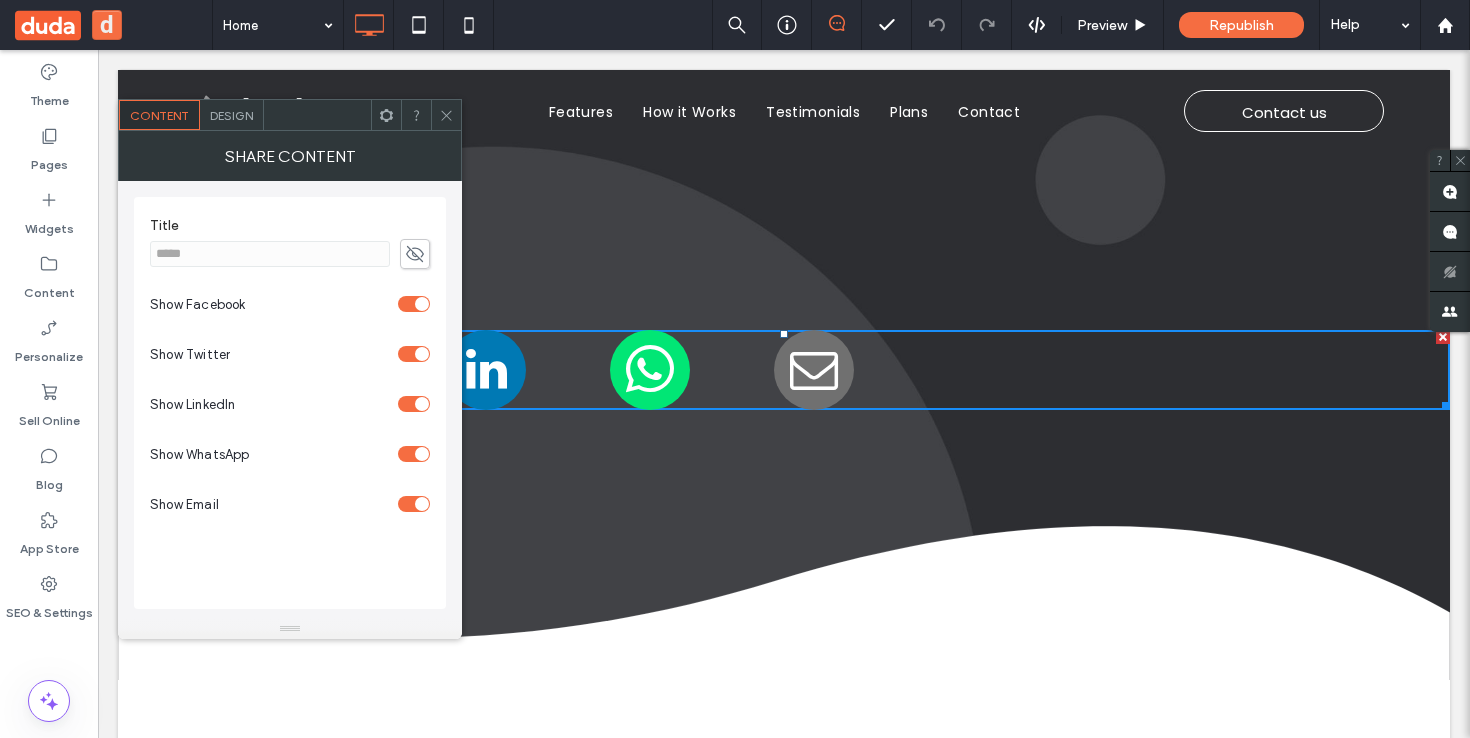 click on "Design" at bounding box center [231, 115] 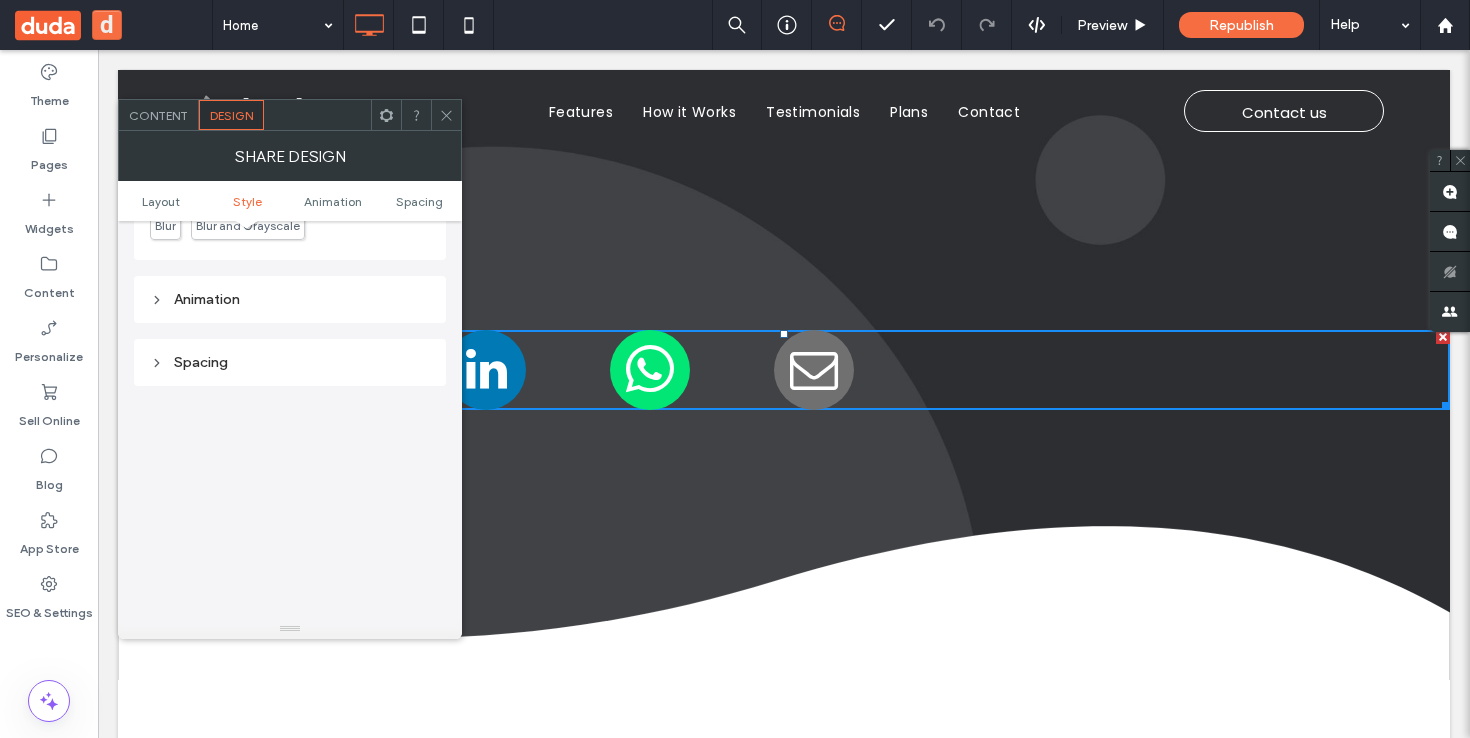 scroll, scrollTop: 165, scrollLeft: 0, axis: vertical 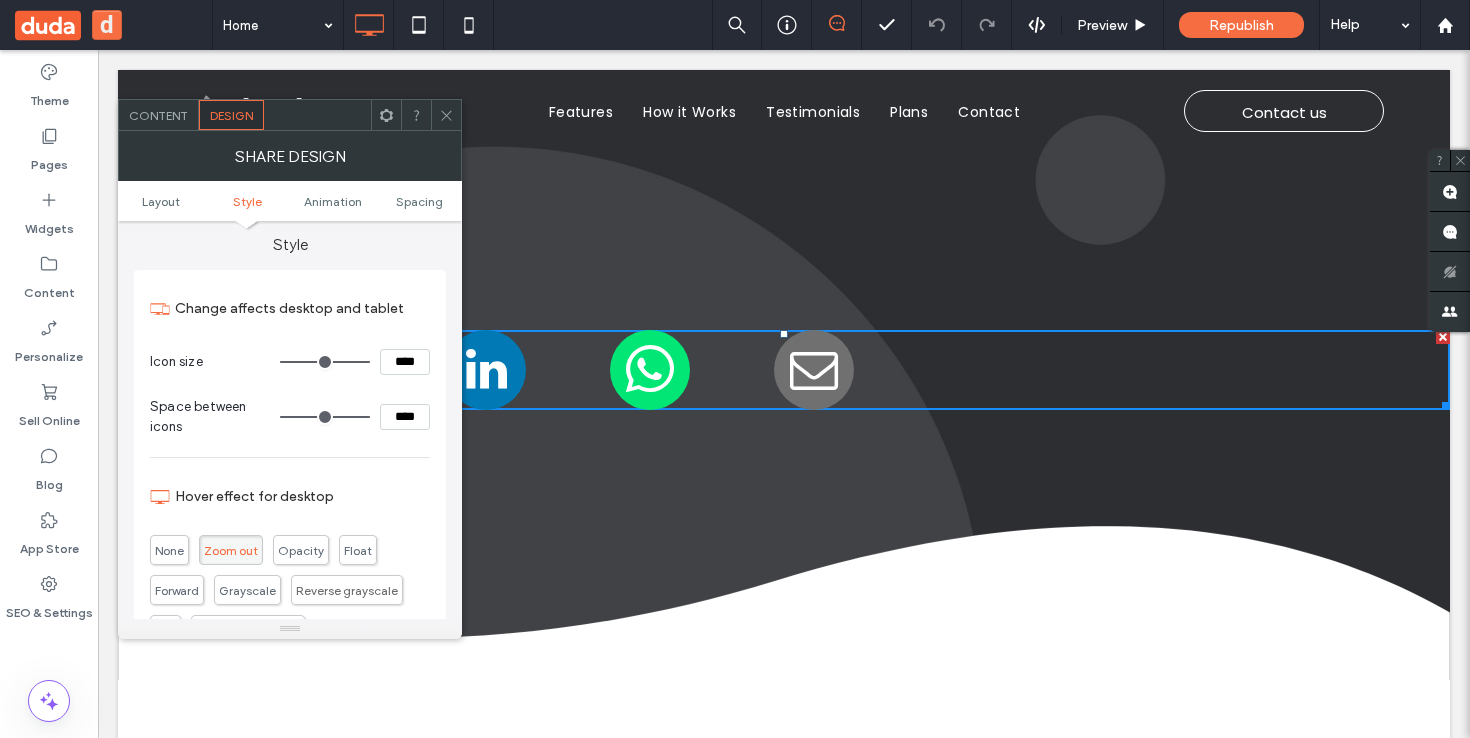 click on "Content" at bounding box center [158, 115] 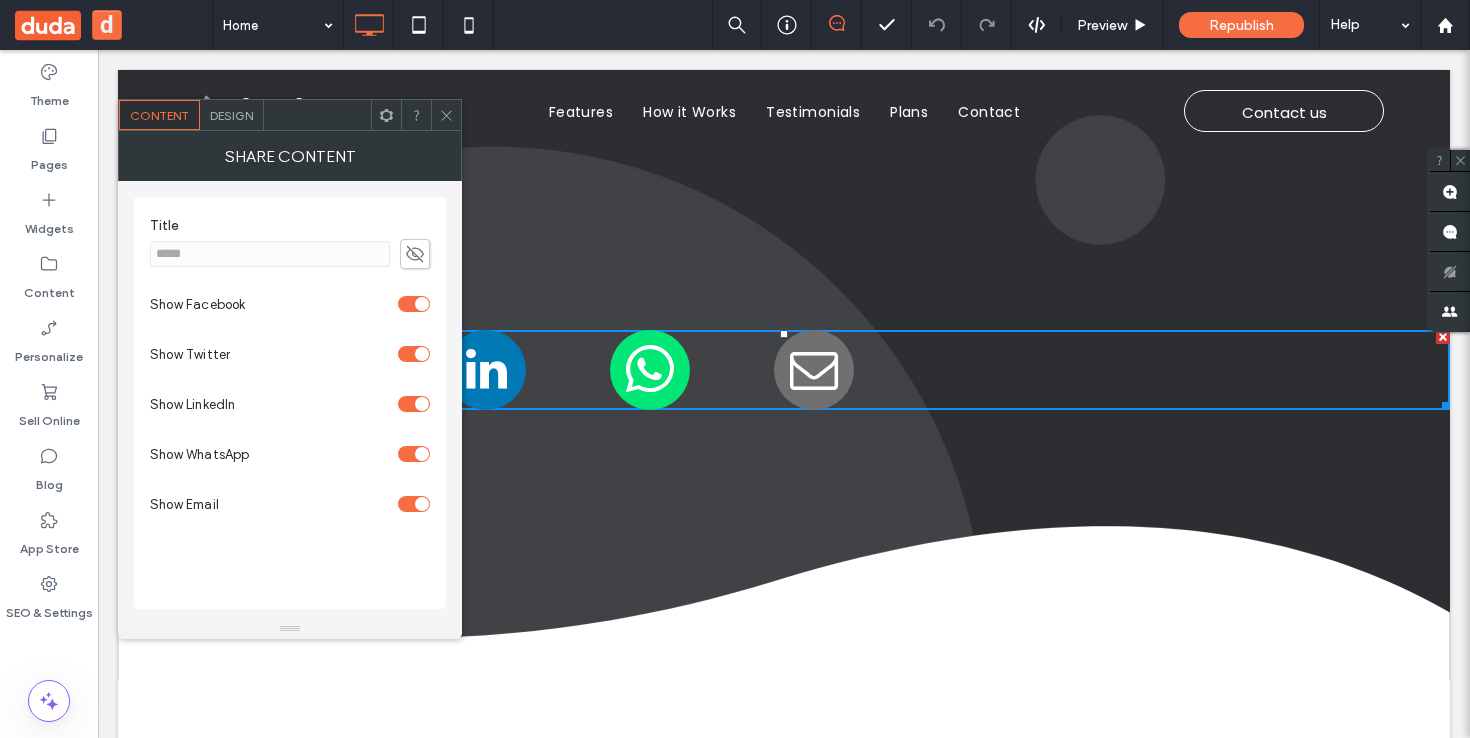 click 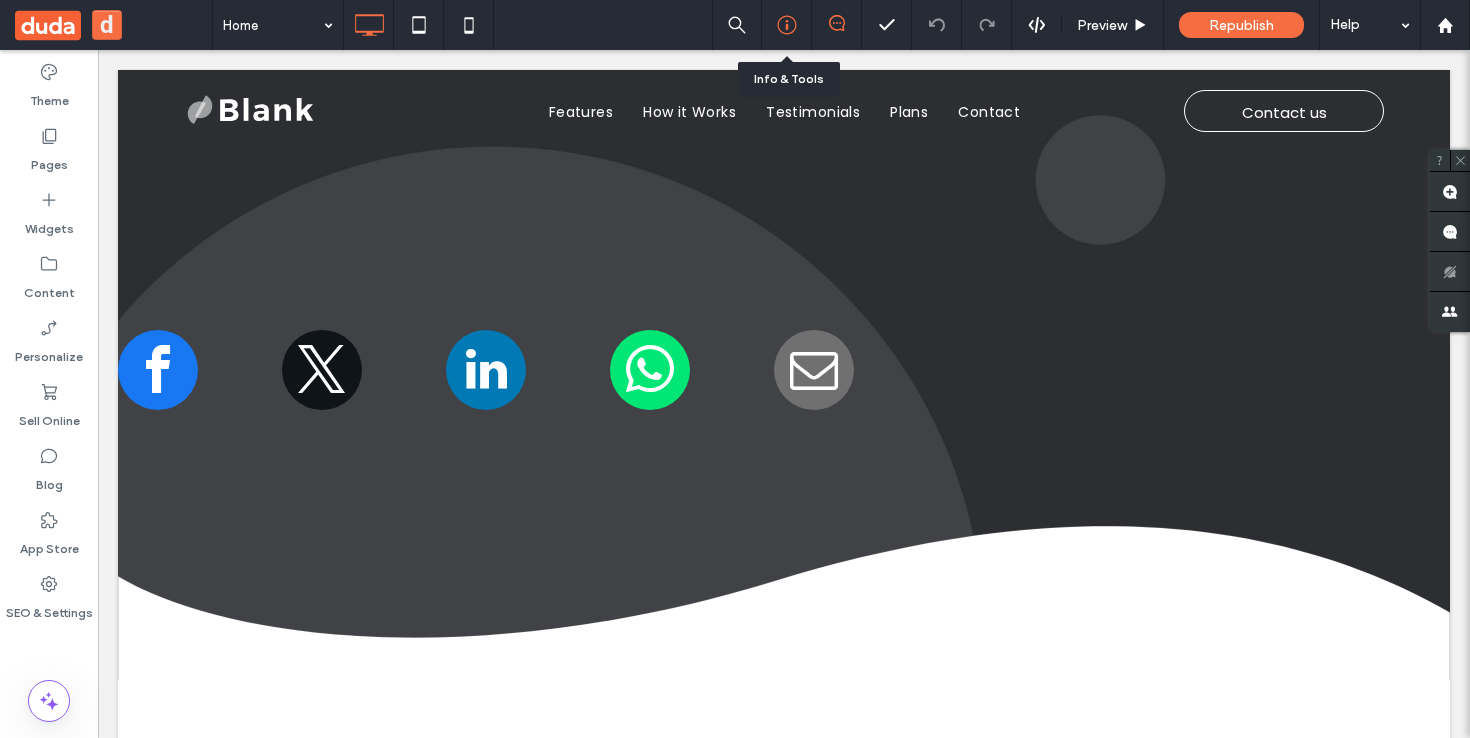 click 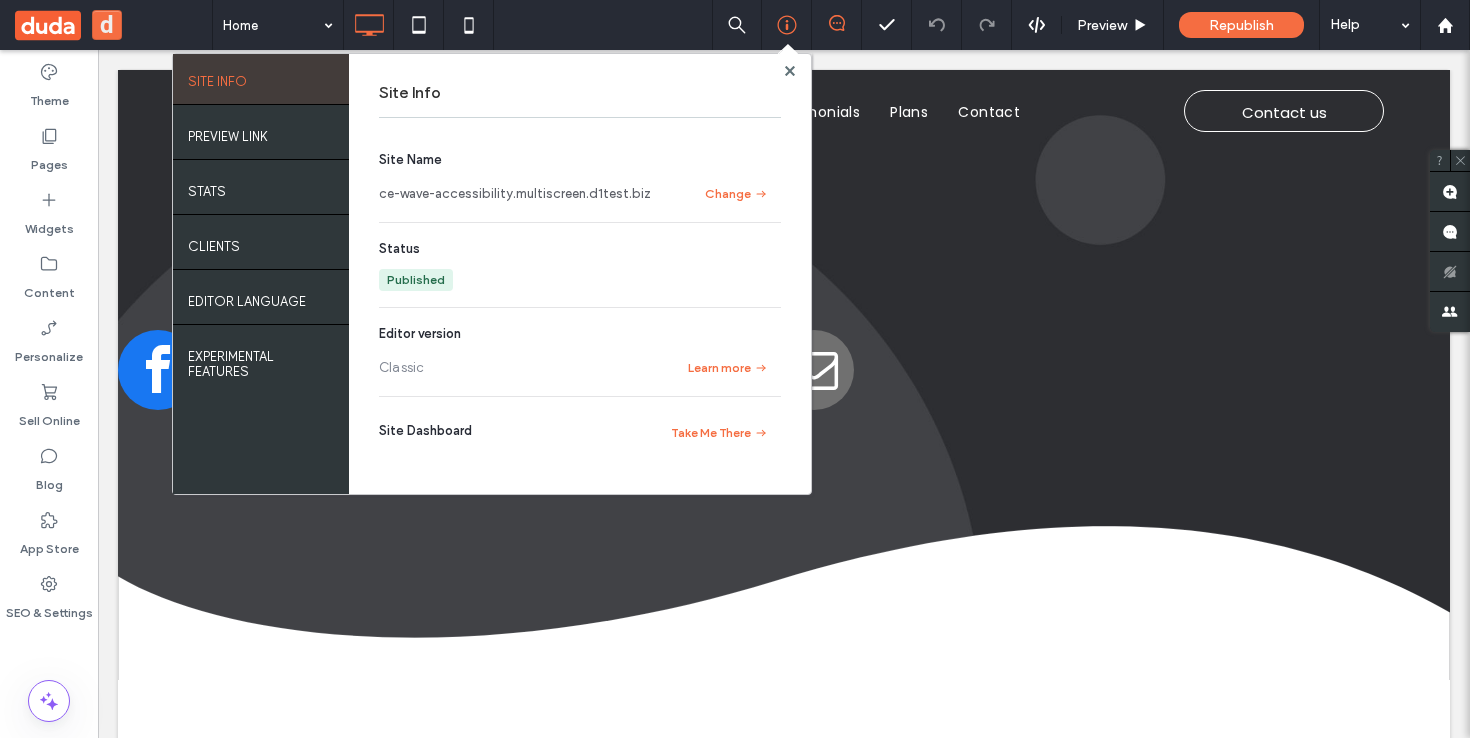 click on "ce-wave-accessibility.multiscreen.d1test.biz" at bounding box center (515, 194) 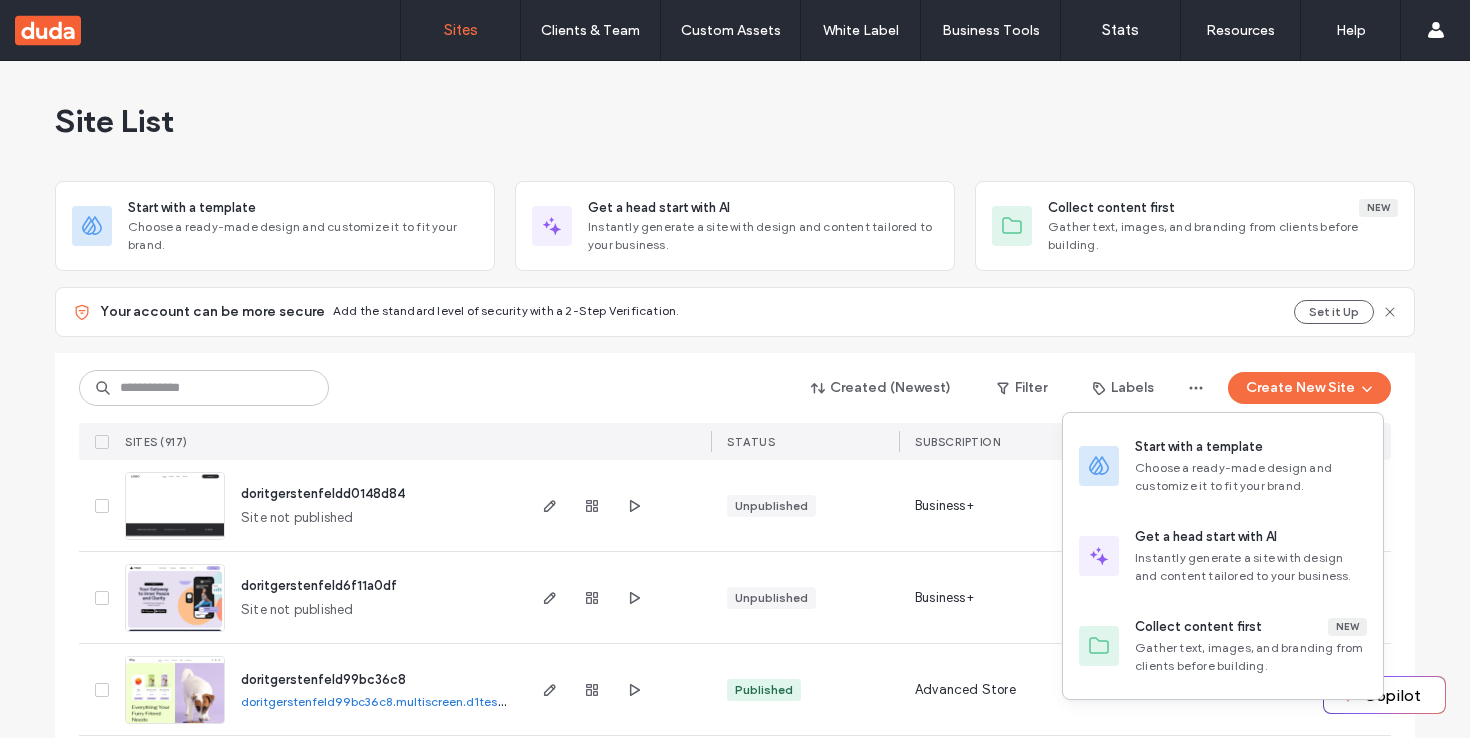scroll, scrollTop: 0, scrollLeft: 0, axis: both 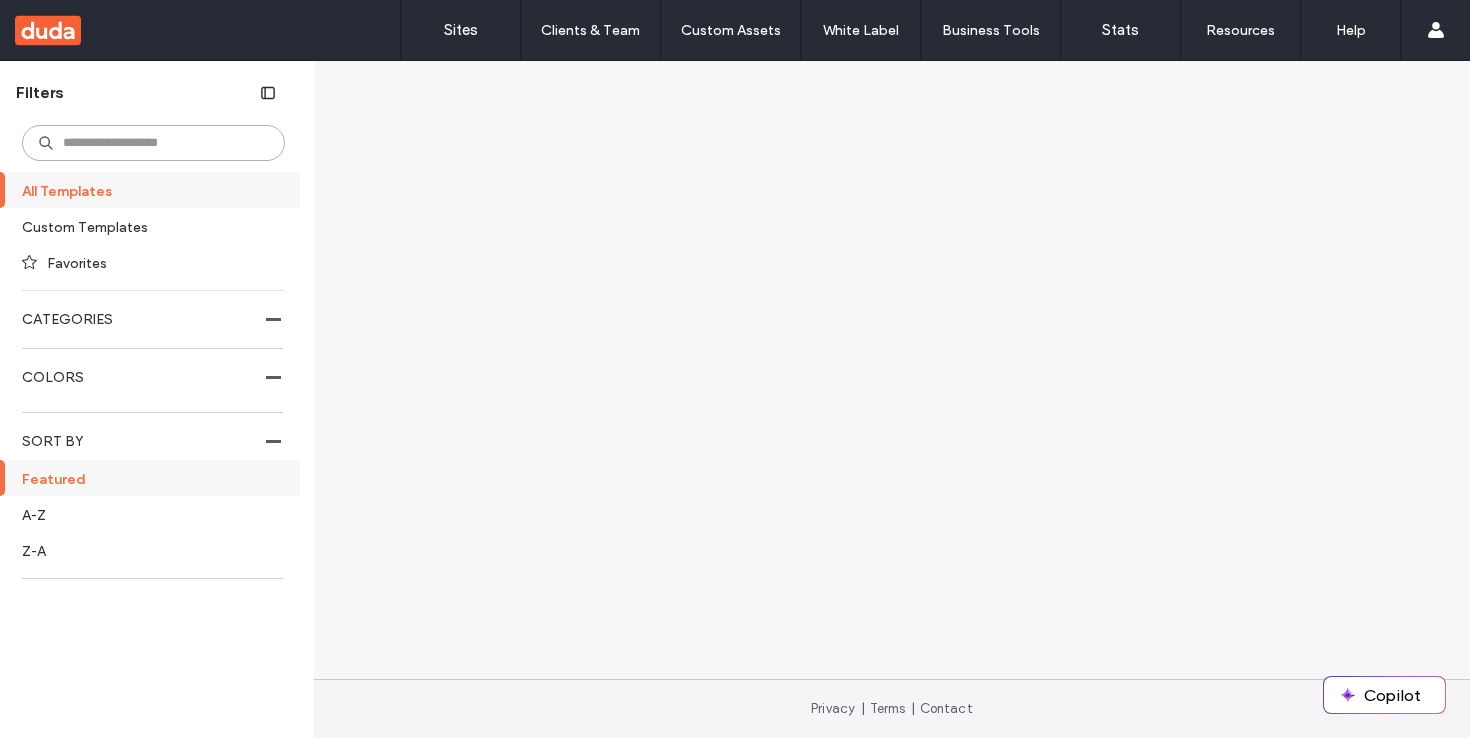 click at bounding box center (153, 143) 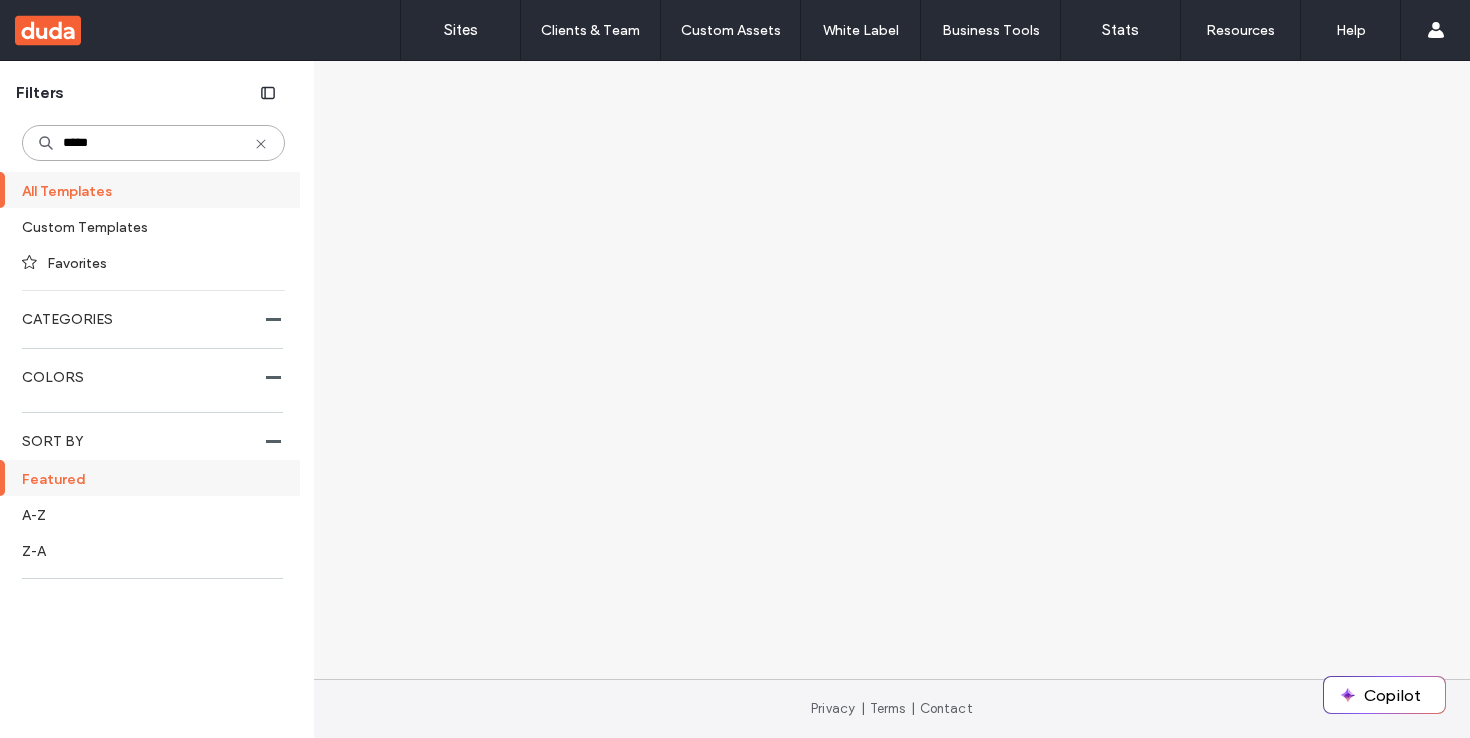 type on "*****" 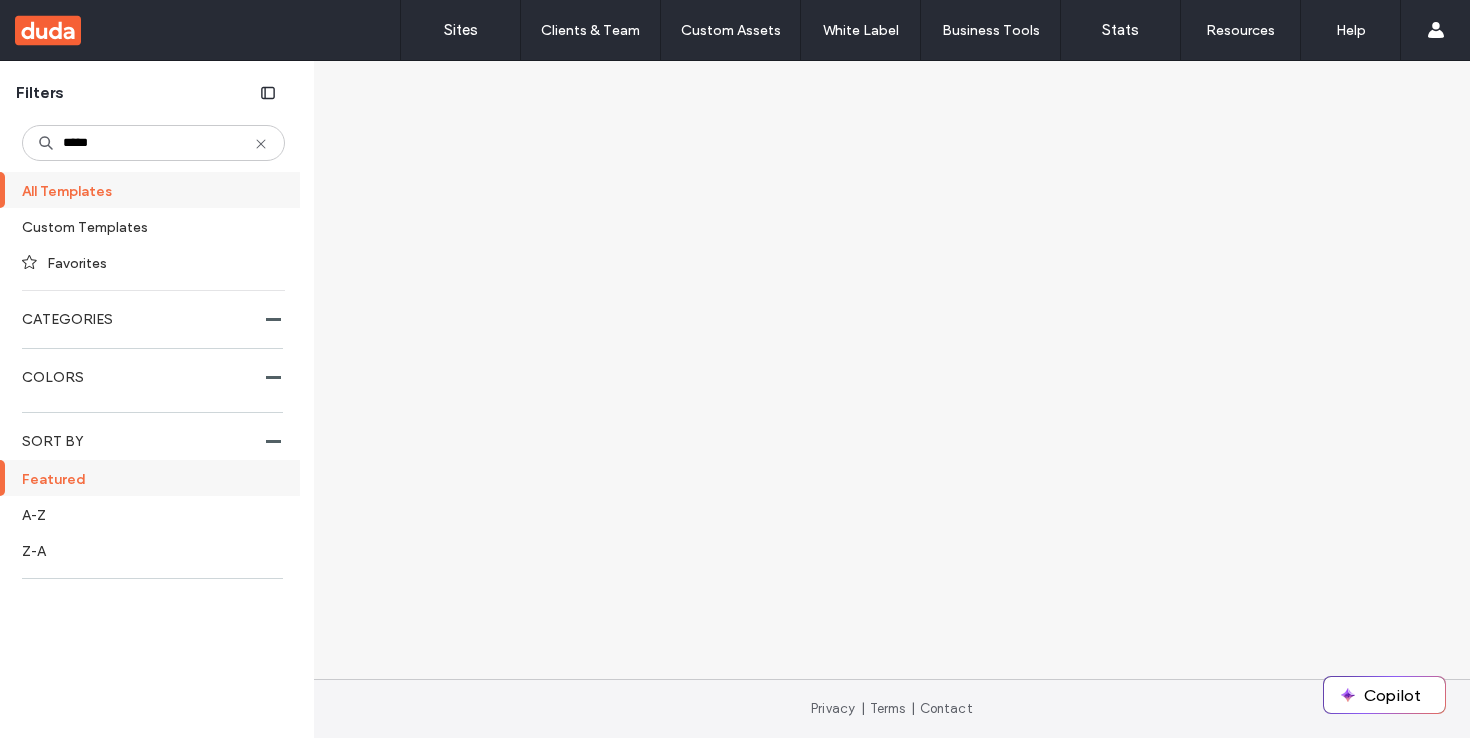 click 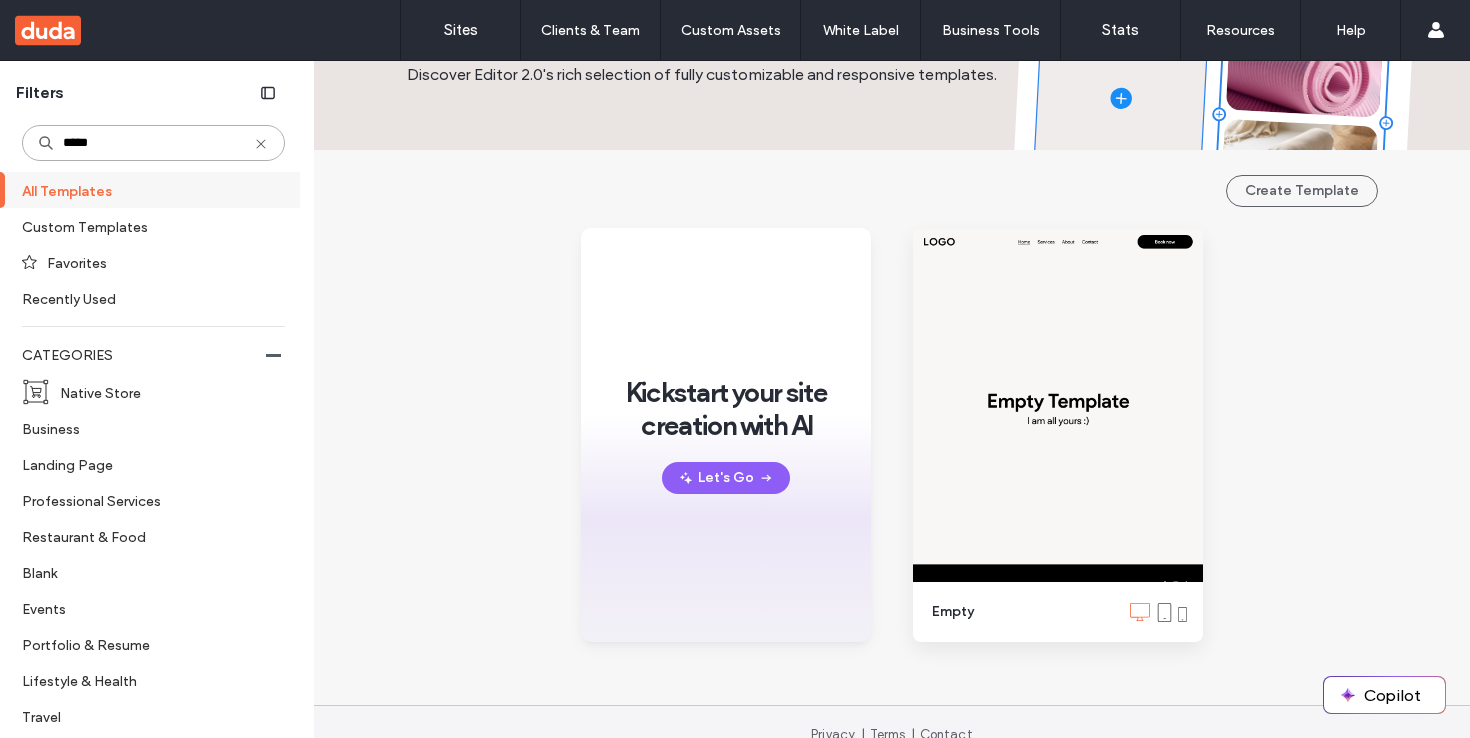 scroll, scrollTop: 128, scrollLeft: 0, axis: vertical 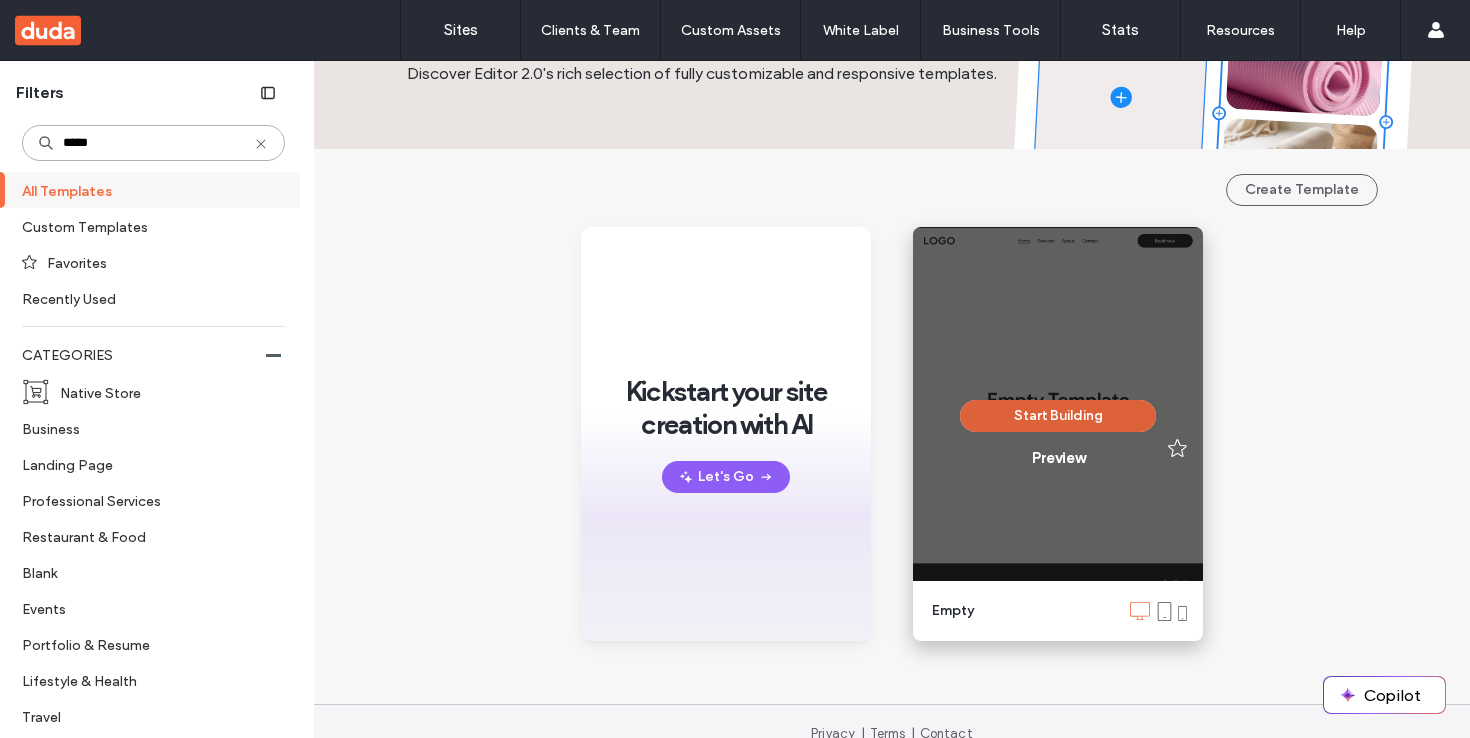 type on "*****" 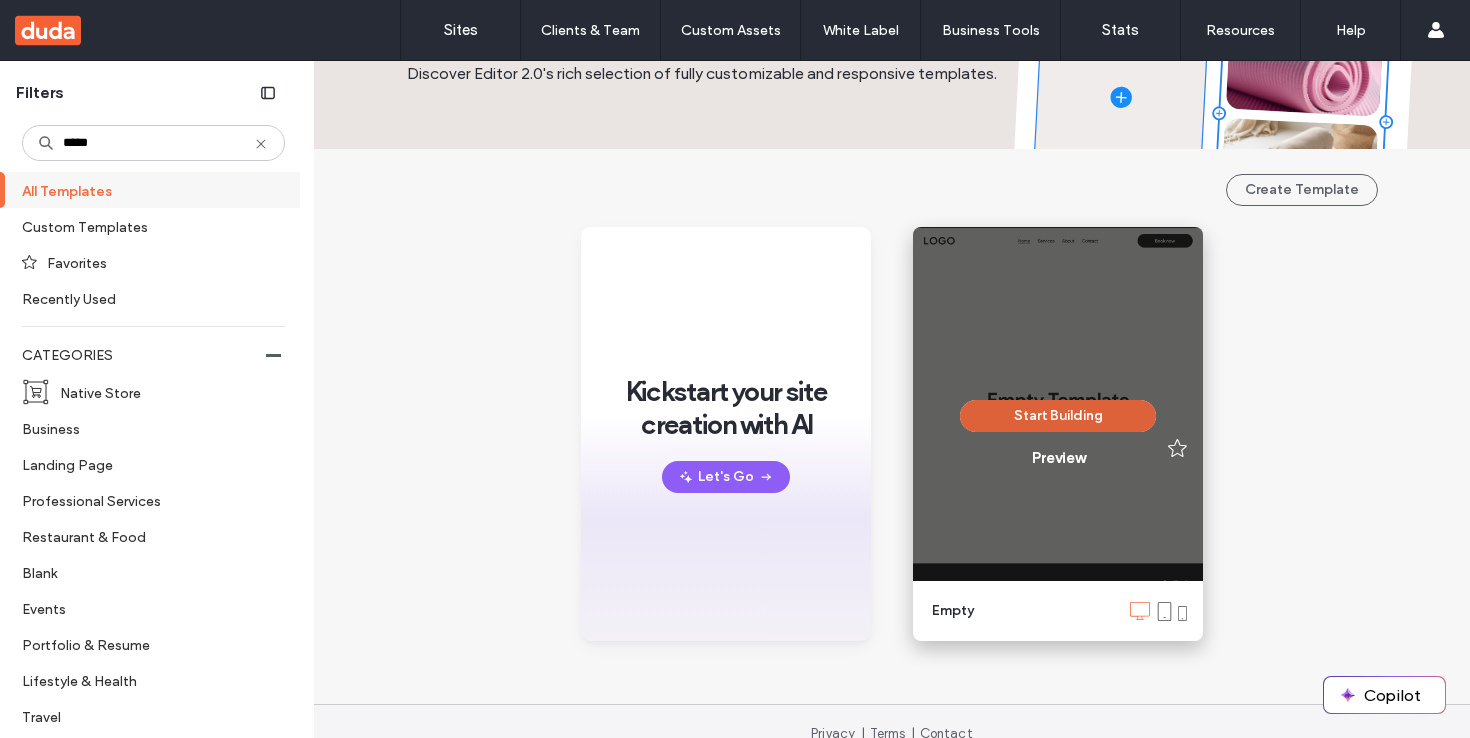 click on "Start Building" at bounding box center (1058, 416) 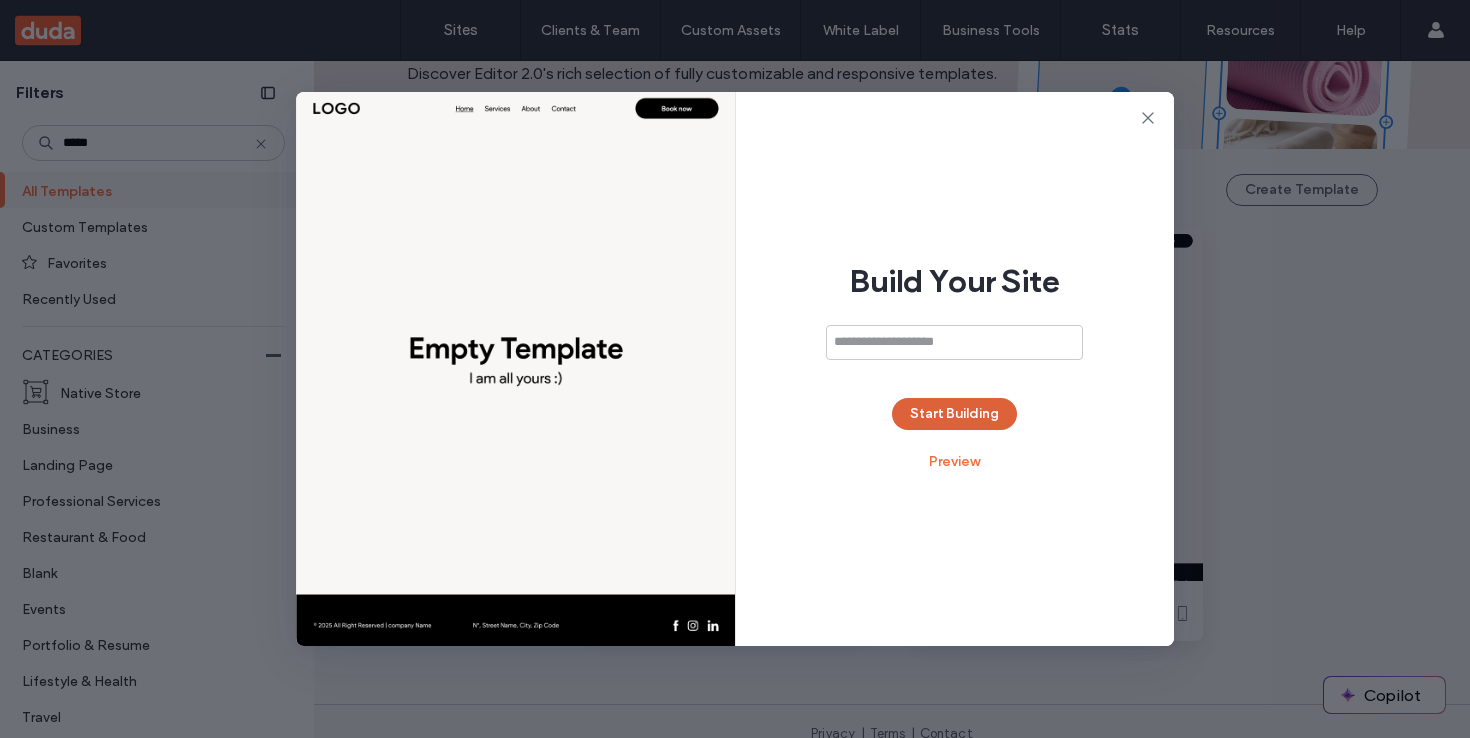 click on "Start Building" at bounding box center [954, 414] 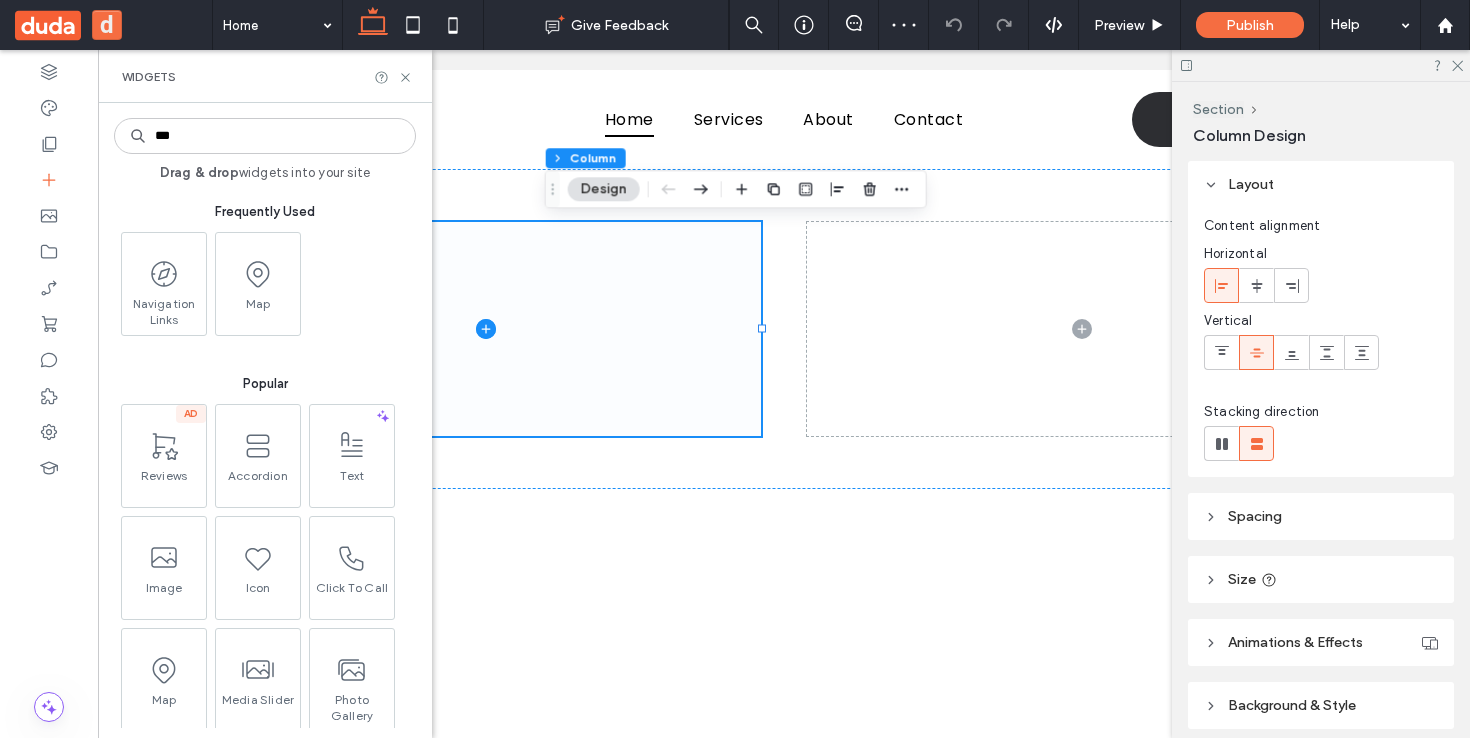 scroll, scrollTop: 0, scrollLeft: 0, axis: both 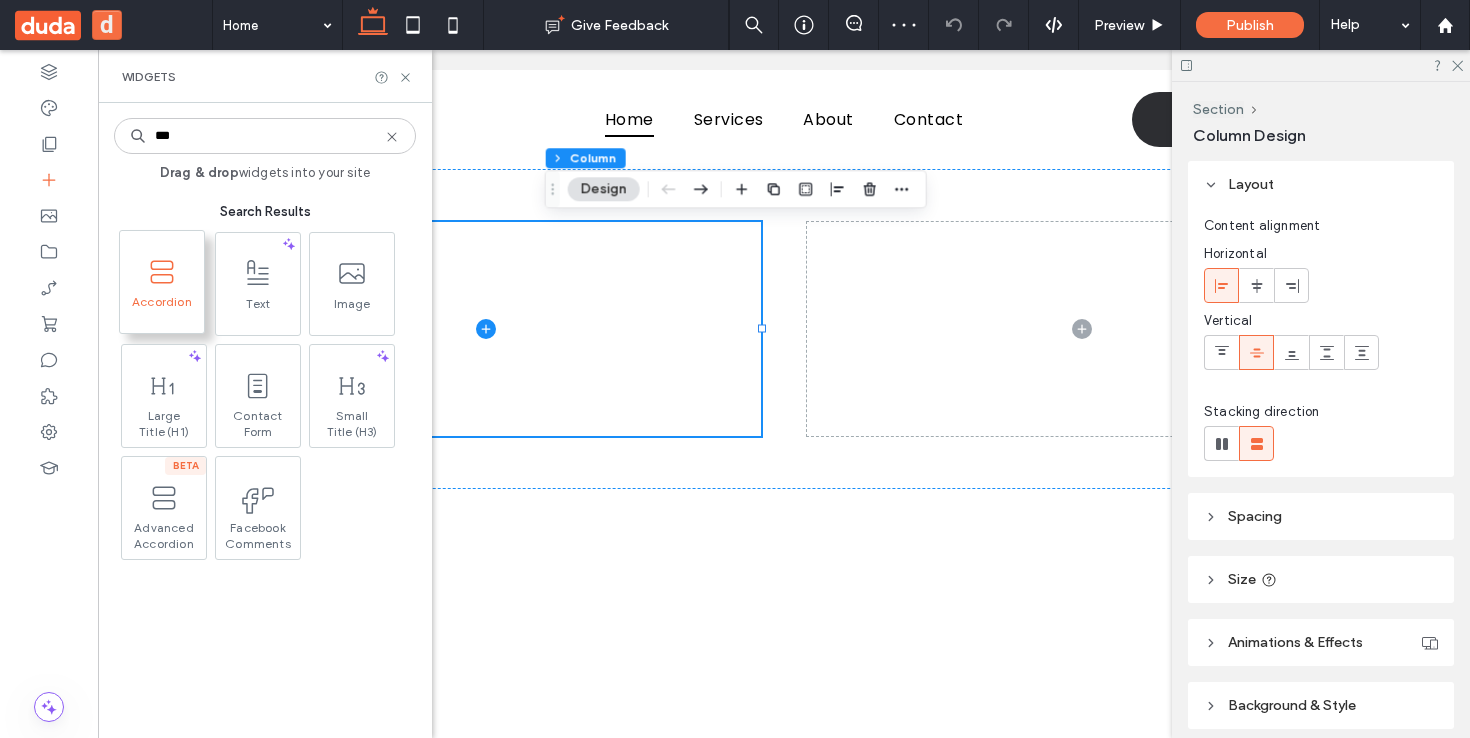 type on "***" 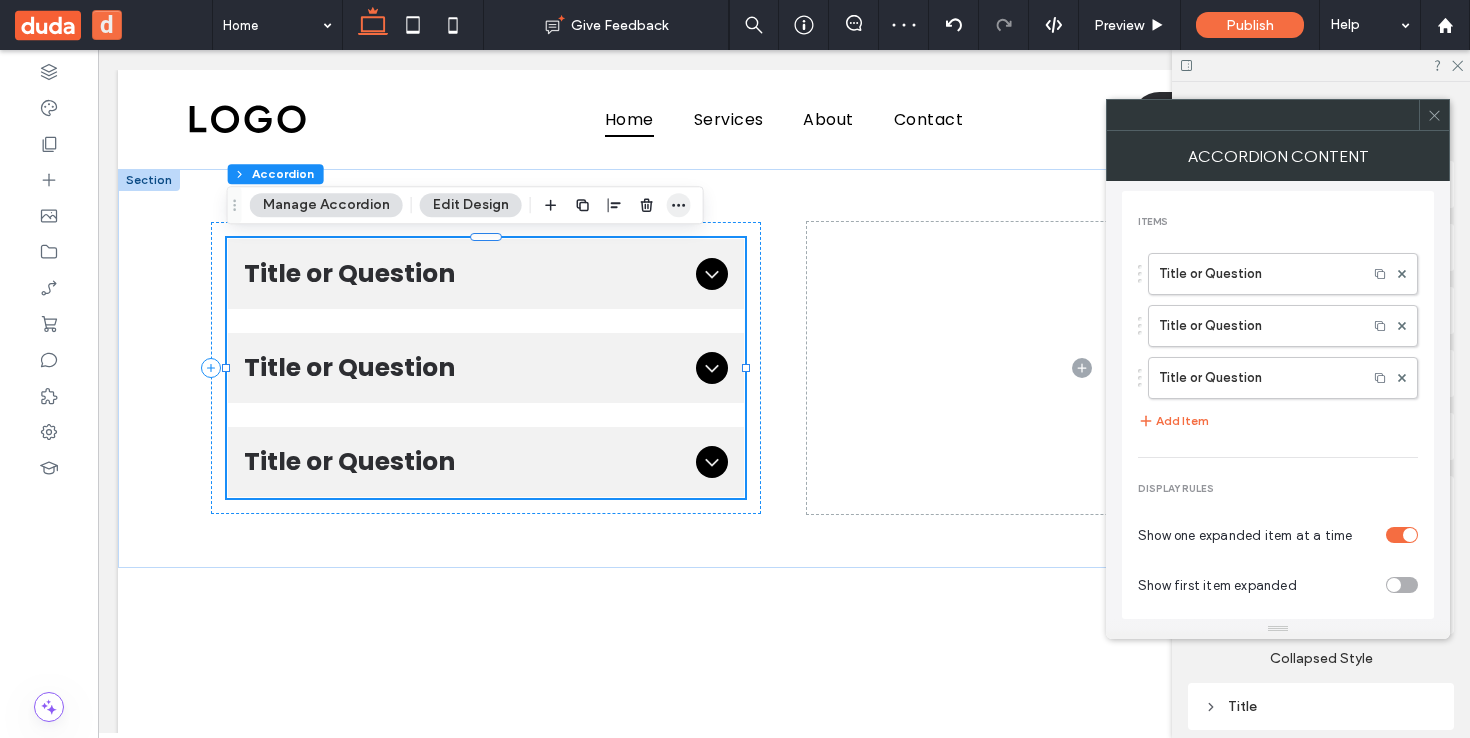 click 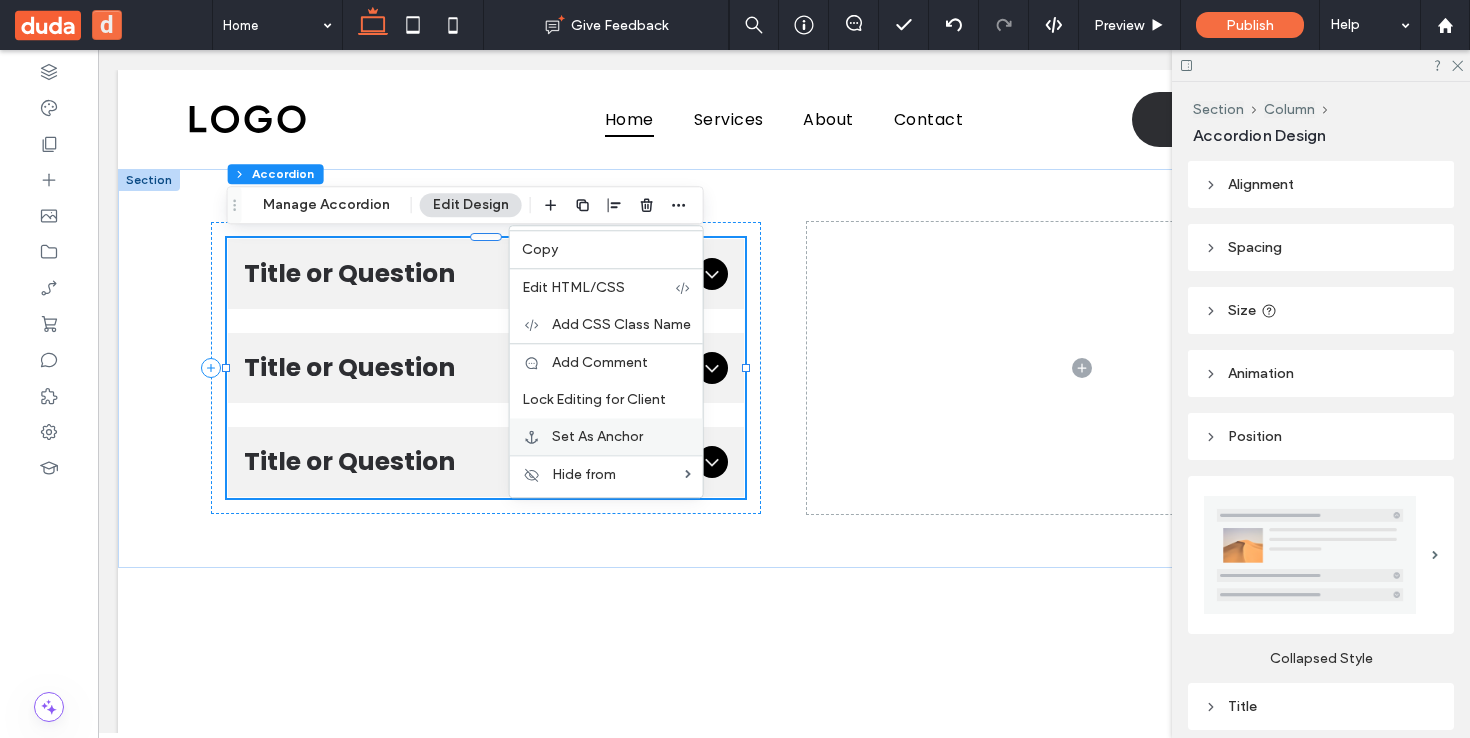 click on "Set As Anchor" at bounding box center (606, 436) 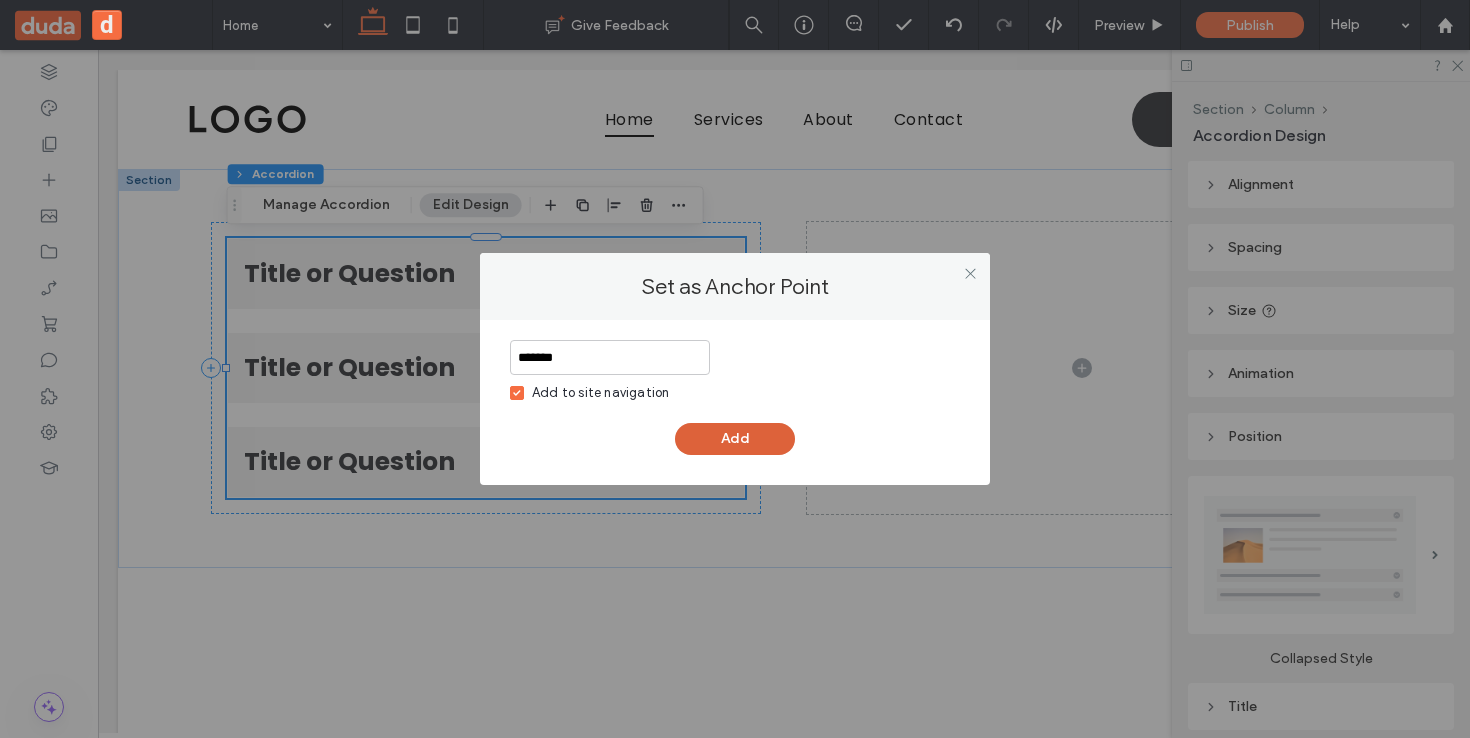 type on "*******" 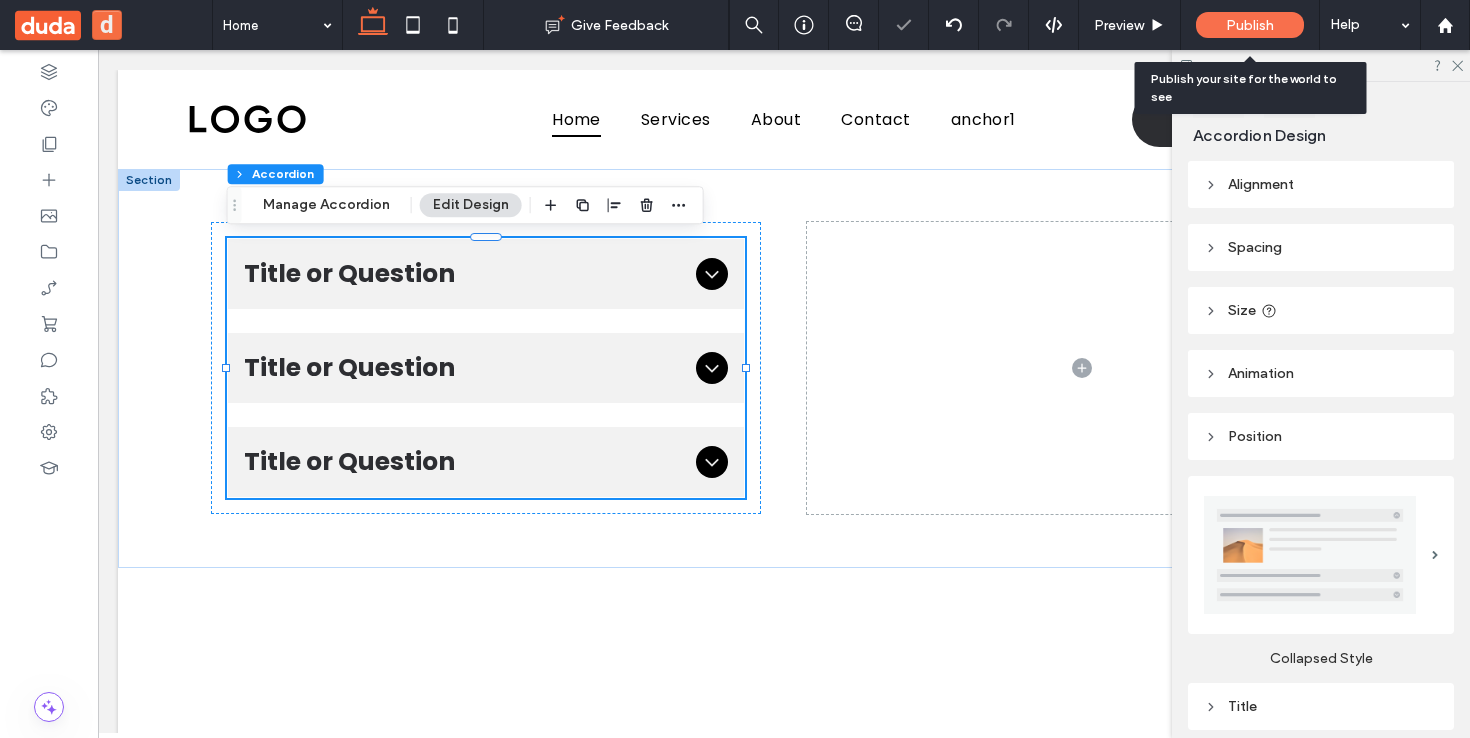 click on "Publish" at bounding box center [1250, 25] 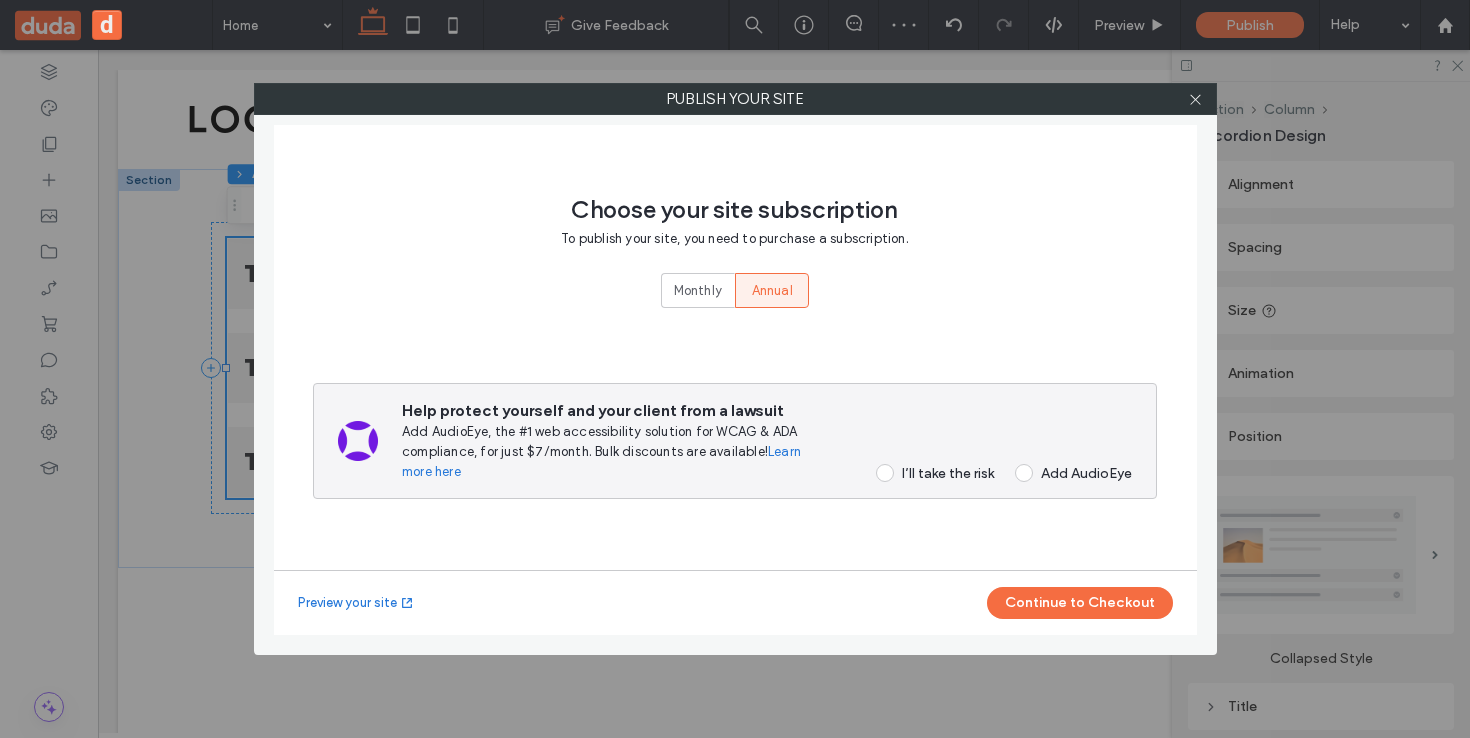 click on "Help protect yourself and your client from a lawsuit Add AudioEye, the #1 web accessibility solution for WCAG & ADA compliance, for just $7/month. Bulk discounts are available!  Learn more here   I’ll take the risk Add AudioEye" at bounding box center (767, 441) 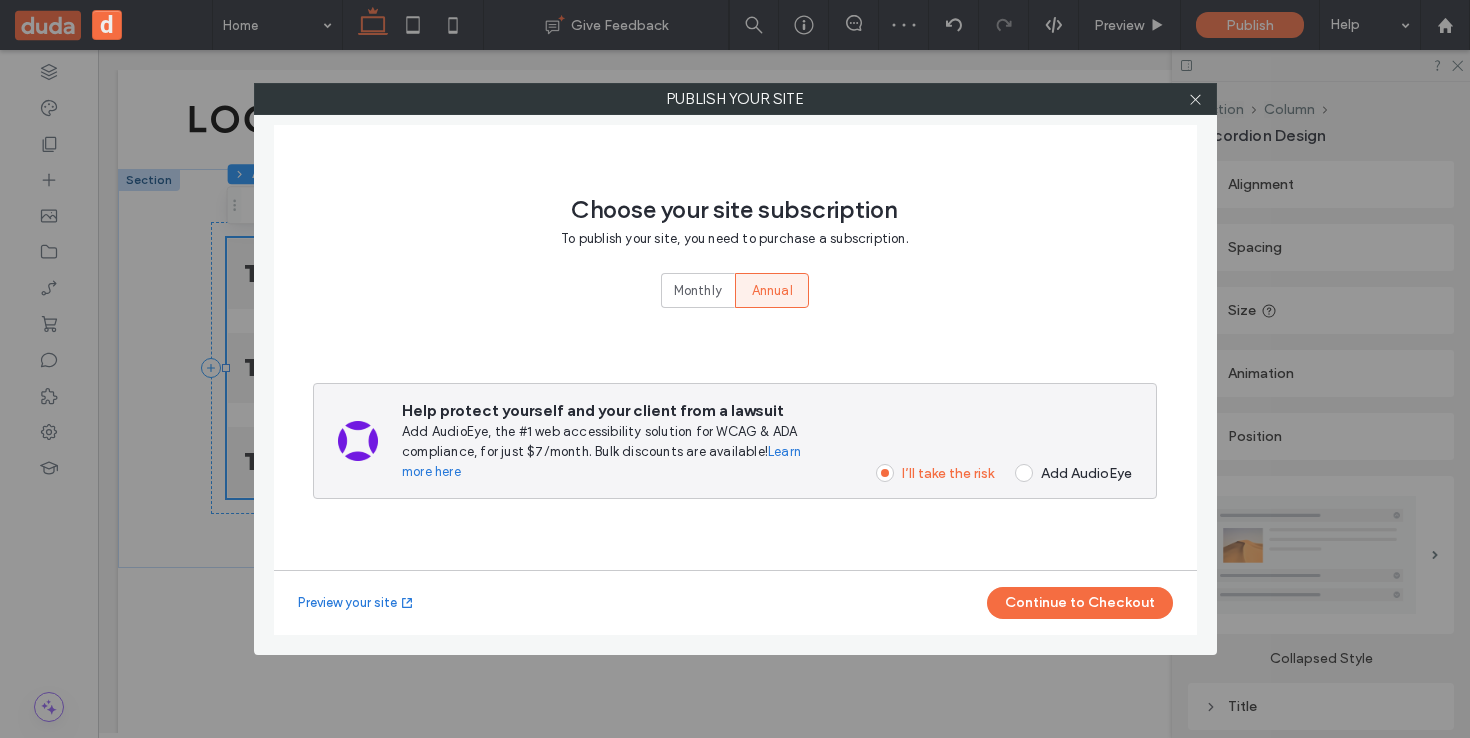 click on "Preview your site Continue to Checkout" at bounding box center [735, 602] 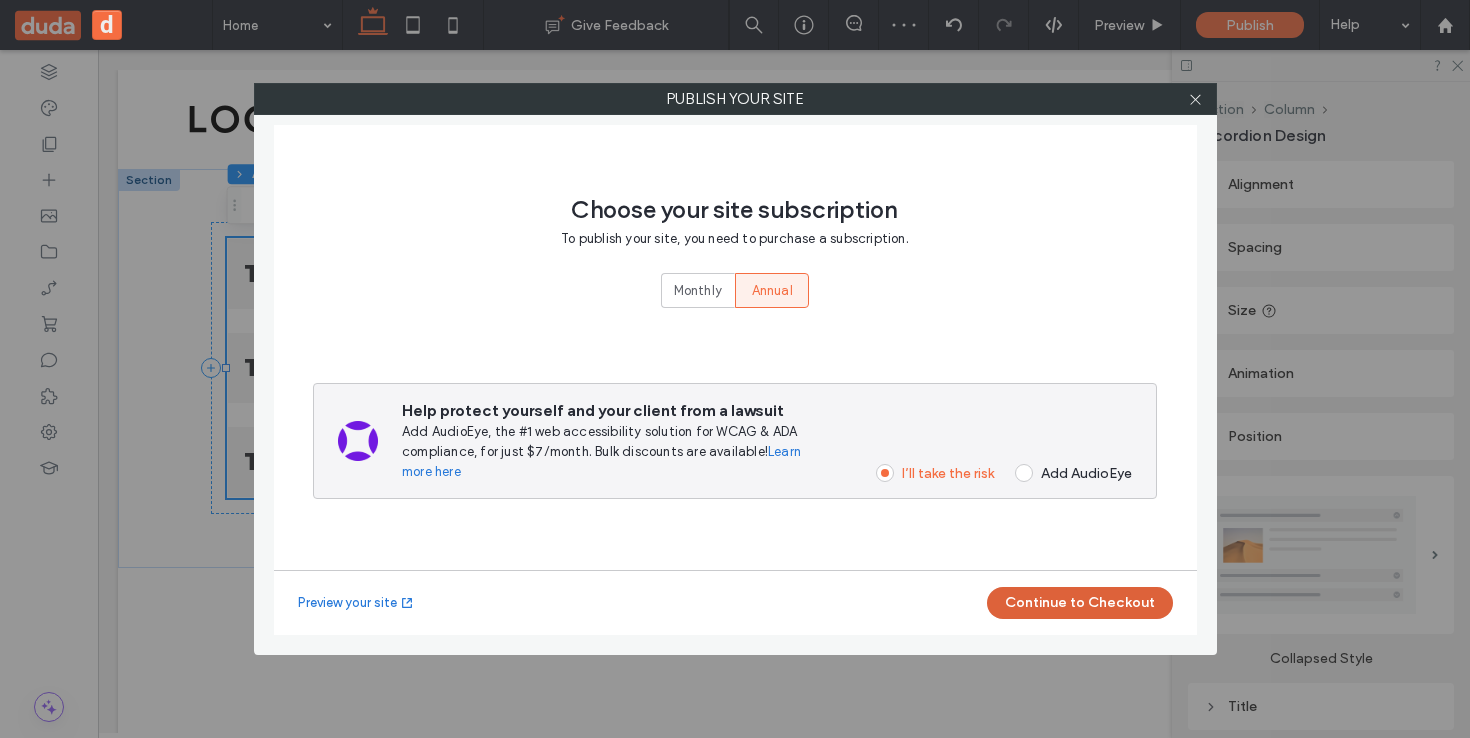 click on "Continue to Checkout" at bounding box center (1080, 603) 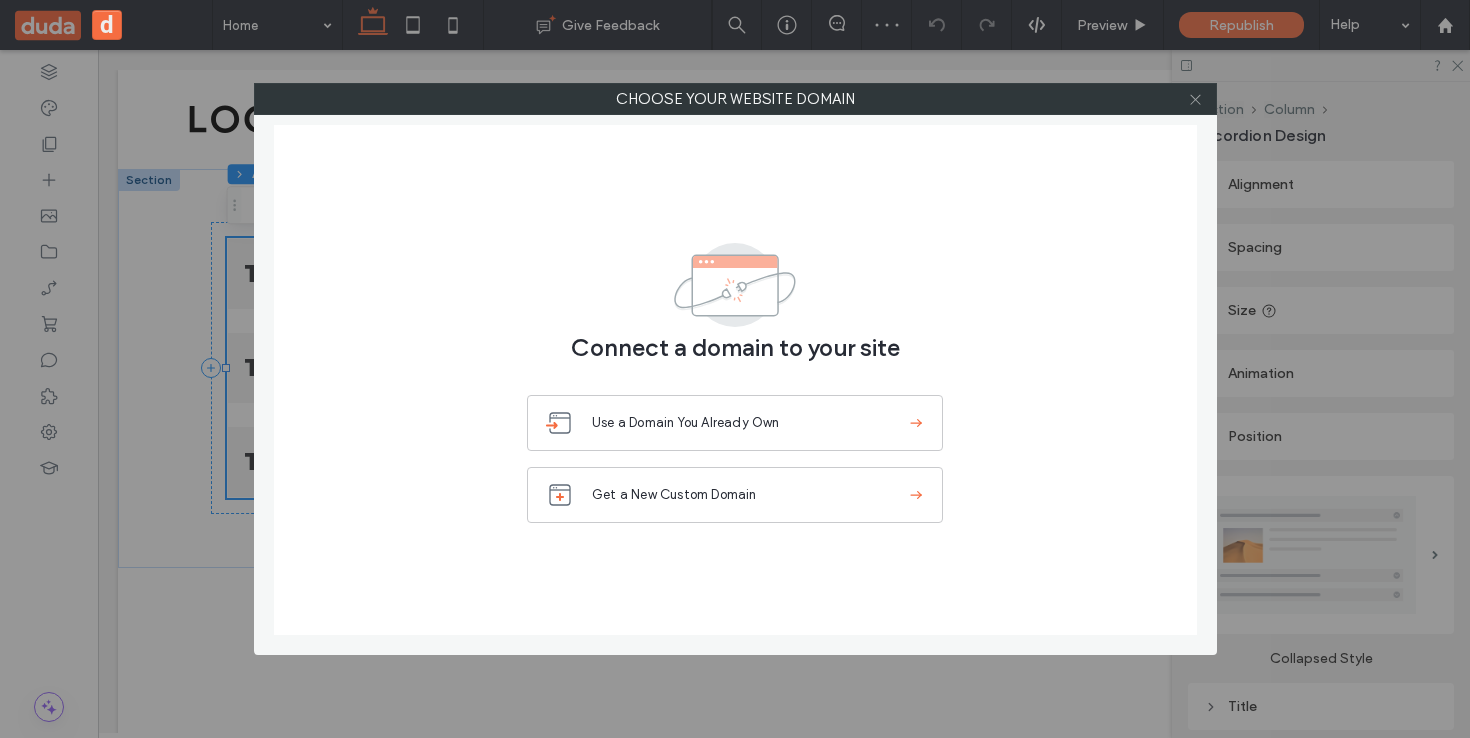 click 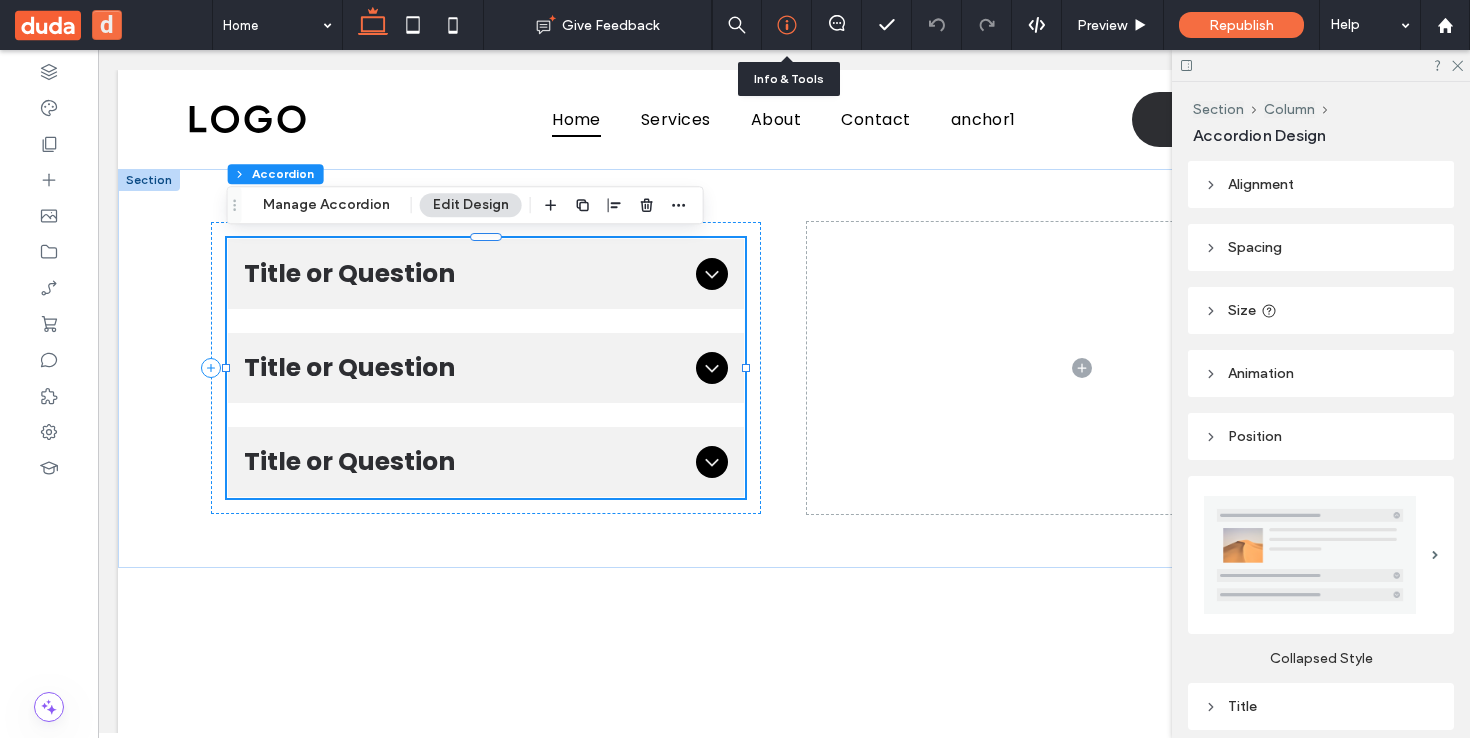 click 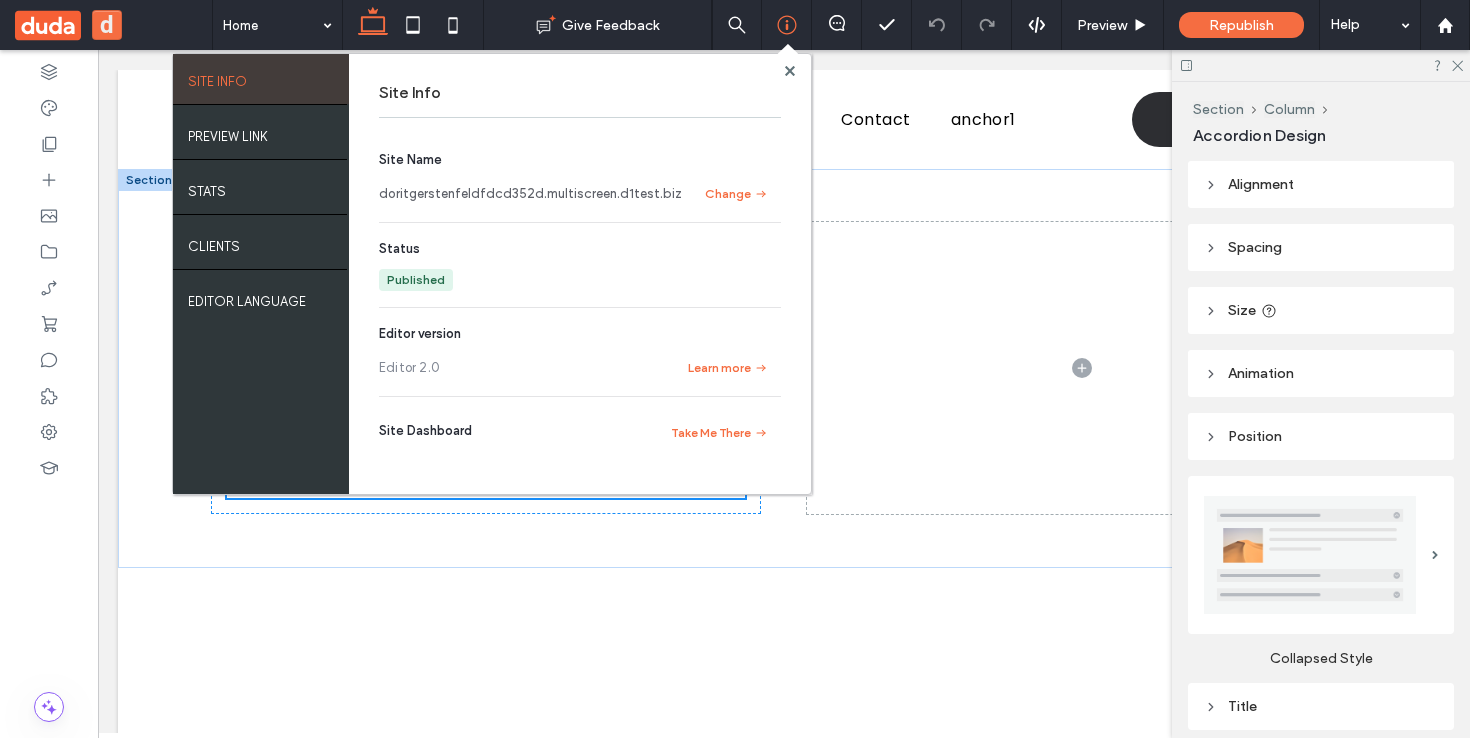 click on "doritgerstenfeldfdcd352d.multiscreen.d1test.biz" at bounding box center (530, 194) 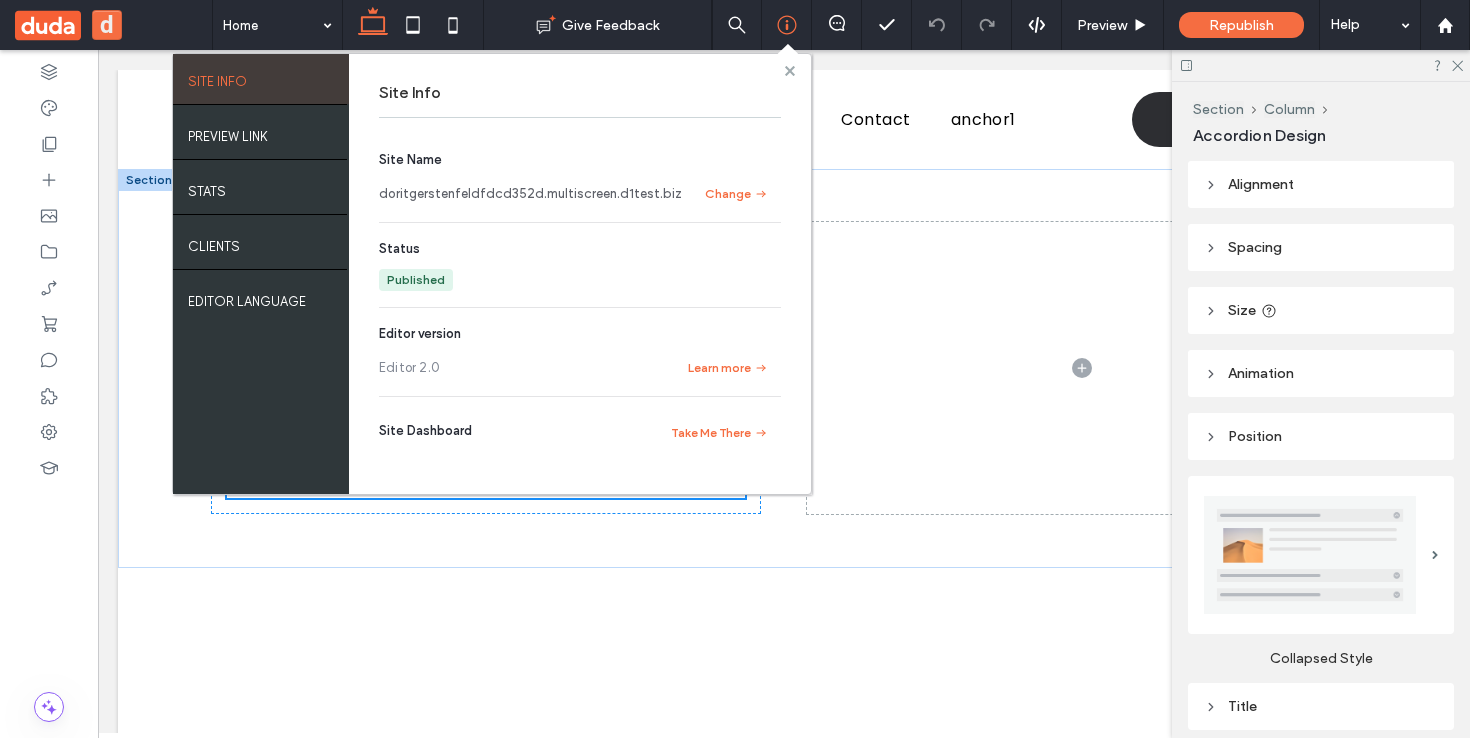 drag, startPoint x: 789, startPoint y: 64, endPoint x: 262, endPoint y: 36, distance: 527.7433 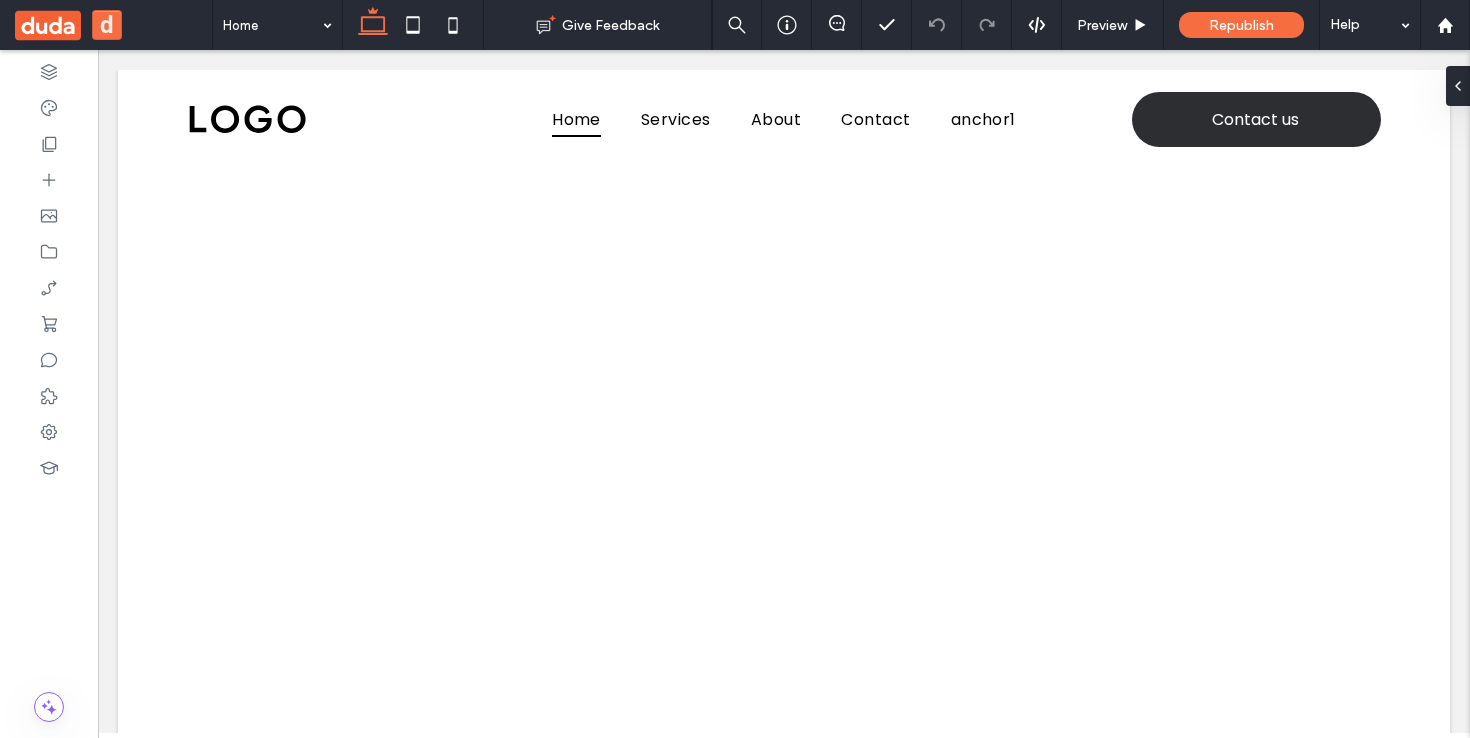 scroll, scrollTop: 0, scrollLeft: 0, axis: both 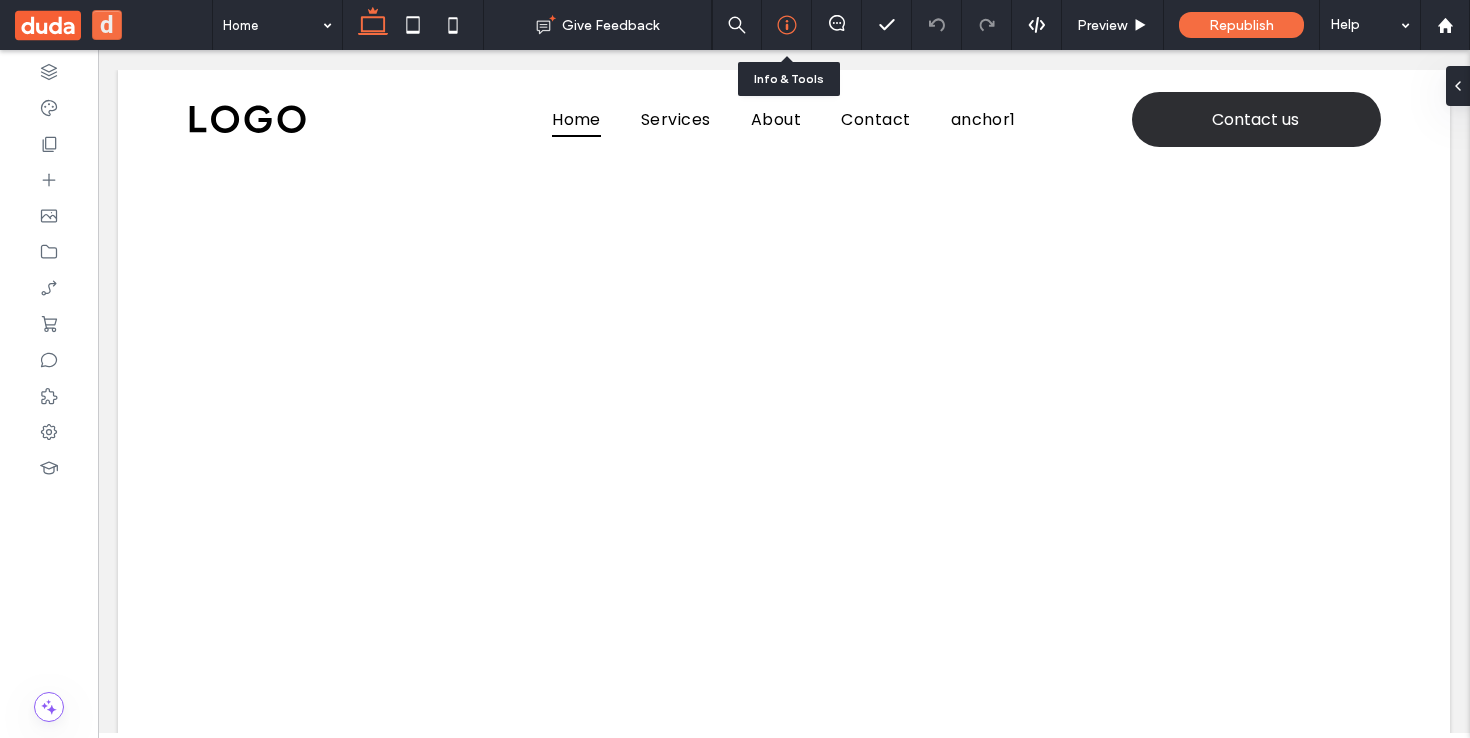 click 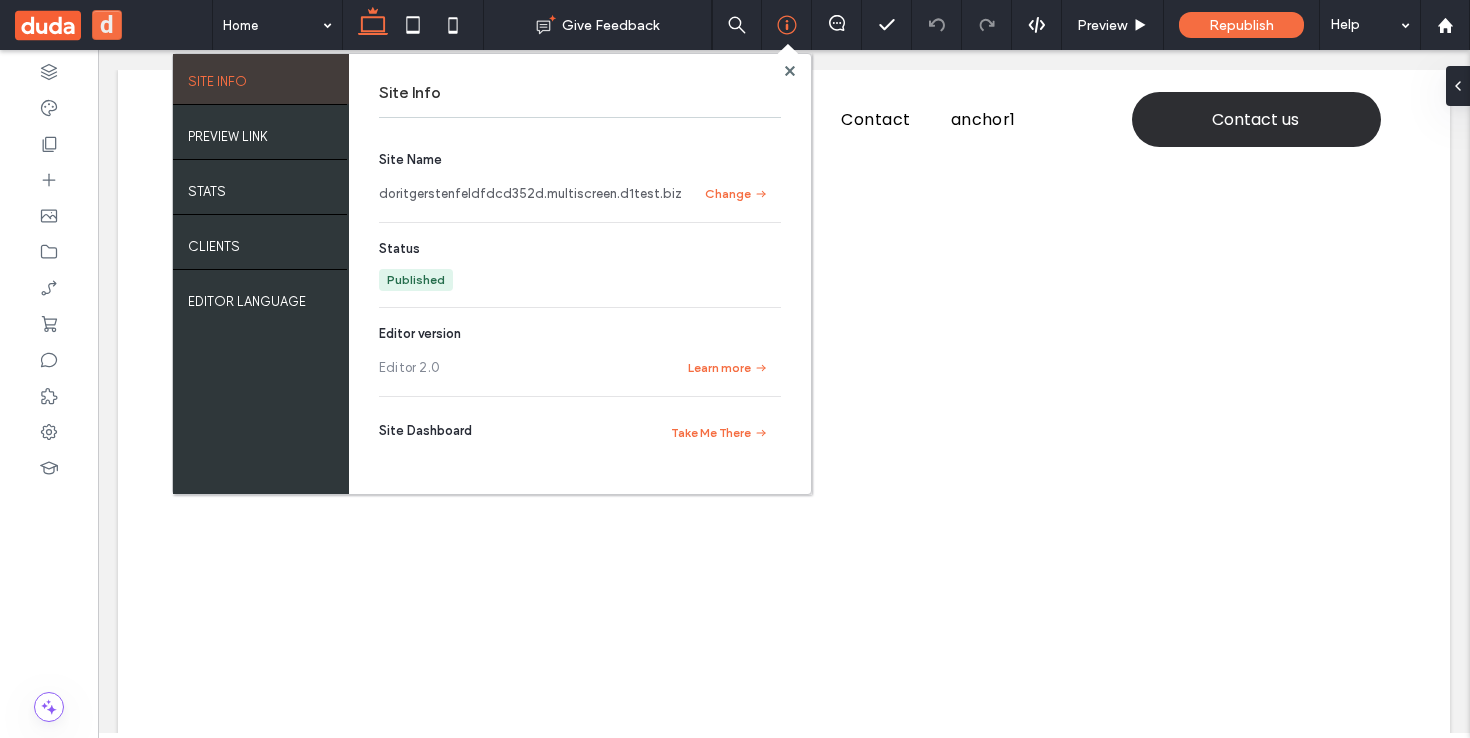 click on "doritgerstenfeldfdcd352d.multiscreen.d1test.biz" at bounding box center (530, 194) 